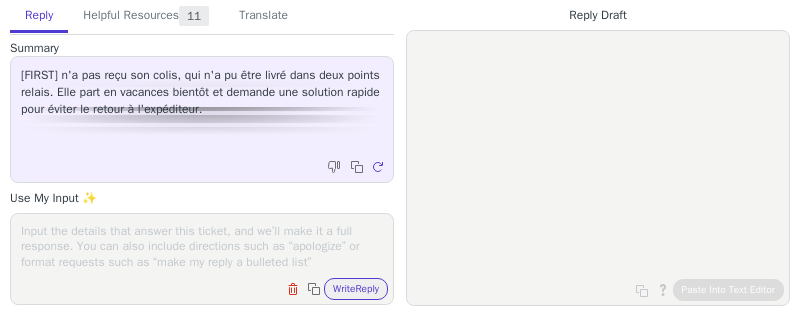 scroll, scrollTop: 0, scrollLeft: 0, axis: both 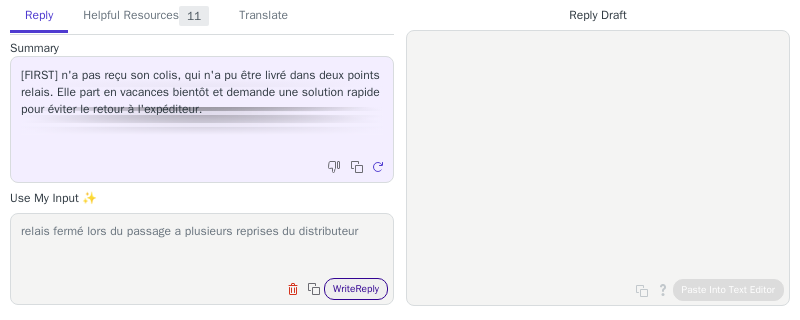 type on "relais fermé lors du passage a plusieurs reprises du distributeur" 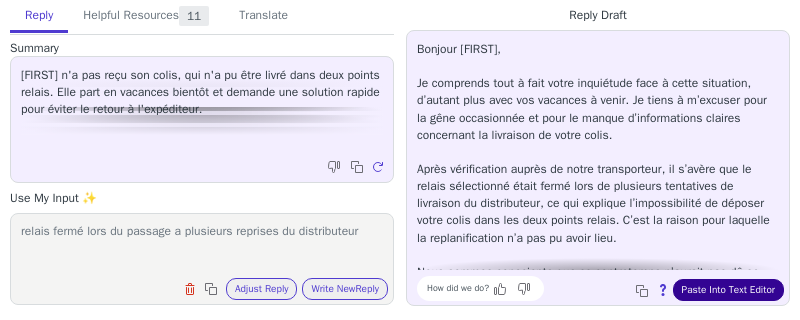 click on "Paste Into Text Editor" at bounding box center (728, 290) 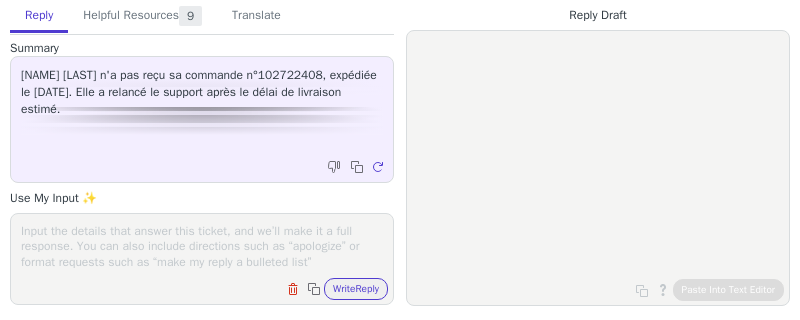 scroll, scrollTop: 0, scrollLeft: 0, axis: both 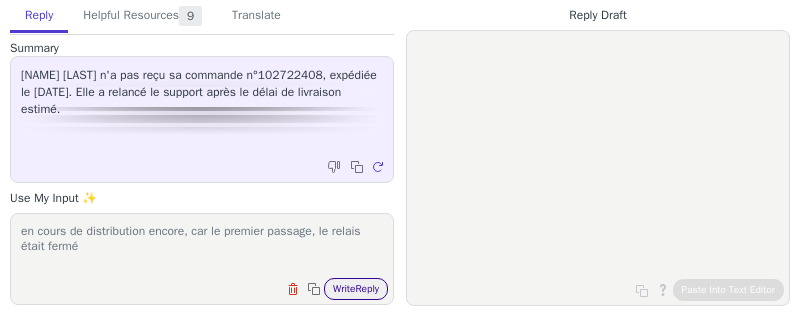type on "en cours de distribution encore, car le premier passage, le relais était fermé" 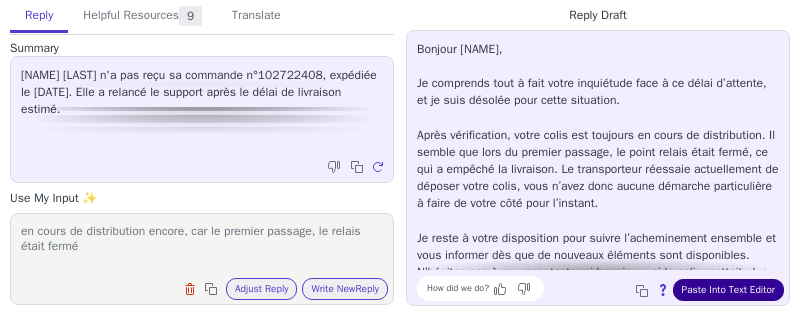 click on "Paste Into Text Editor" at bounding box center [728, 290] 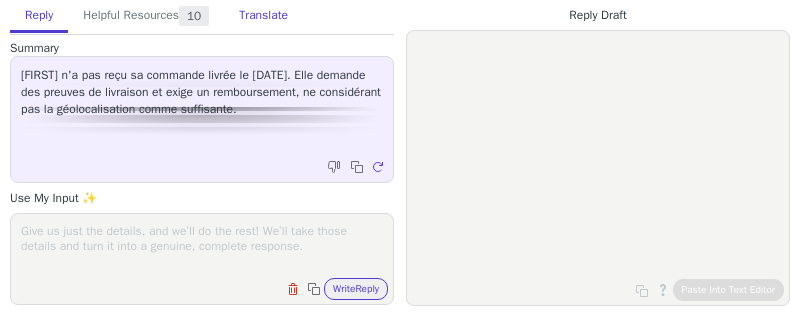 scroll, scrollTop: 0, scrollLeft: 0, axis: both 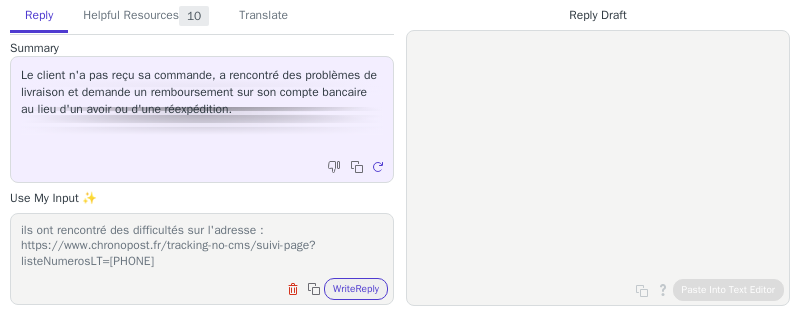 click on "ils ont rencontré des difficultés sur l'adresse : https://www.chronopost.fr/tracking-no-cms/suivi-page?listeNumerosLT=[PHONE]" at bounding box center (202, 246) 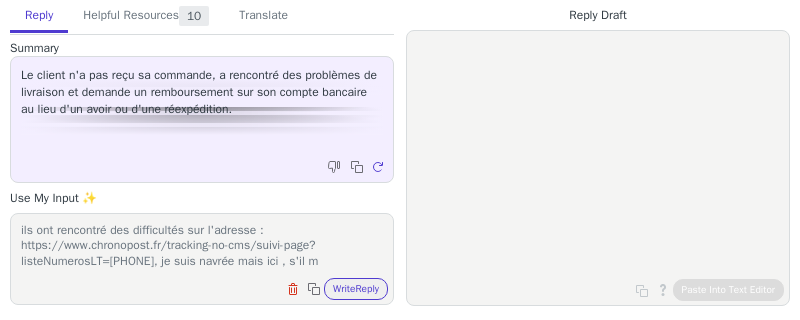 scroll, scrollTop: 17, scrollLeft: 0, axis: vertical 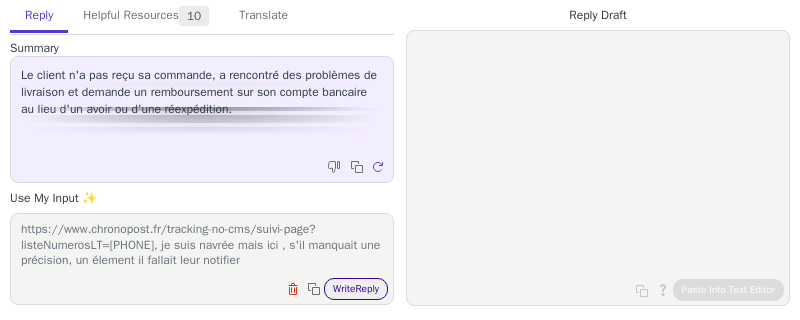 type on "ils ont rencontré des difficultés sur l'adresse : https://www.chronopost.fr/tracking-no-cms/suivi-page?listeNumerosLT=[PHONE], je suis navrée mais ici , s'il manquait une précision, un élement il fallait leur notifier" 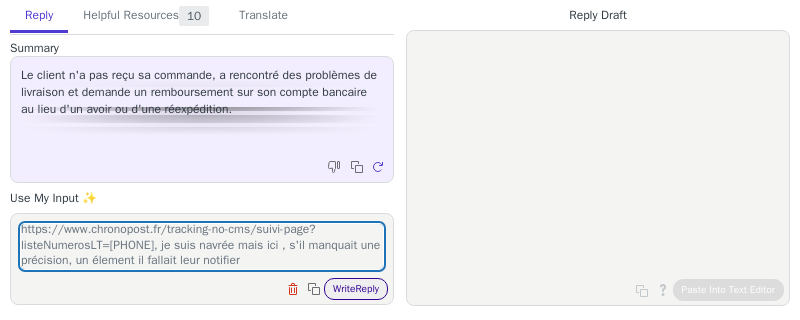 click on "Write  Reply" at bounding box center [356, 289] 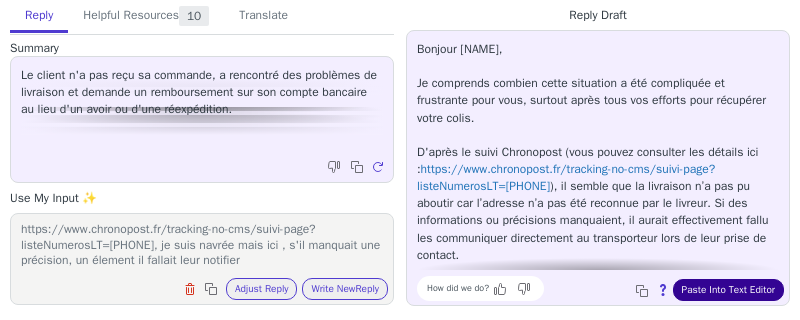click on "Paste Into Text Editor" at bounding box center (728, 290) 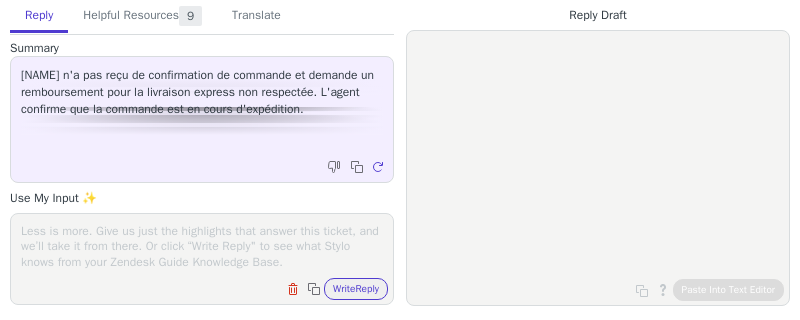 scroll, scrollTop: 0, scrollLeft: 0, axis: both 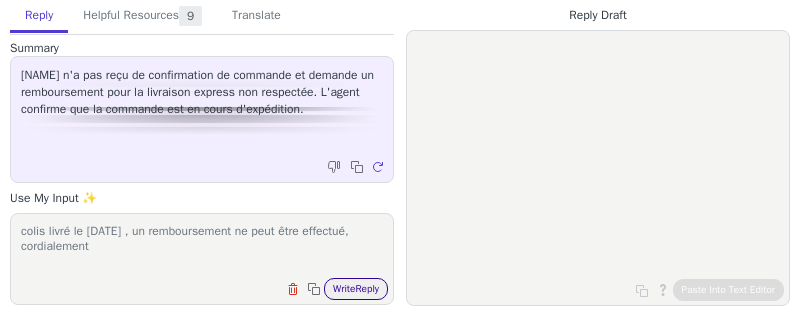 type on "colis livré le [DATE] , un remboursement ne peut être effectué, cordialement" 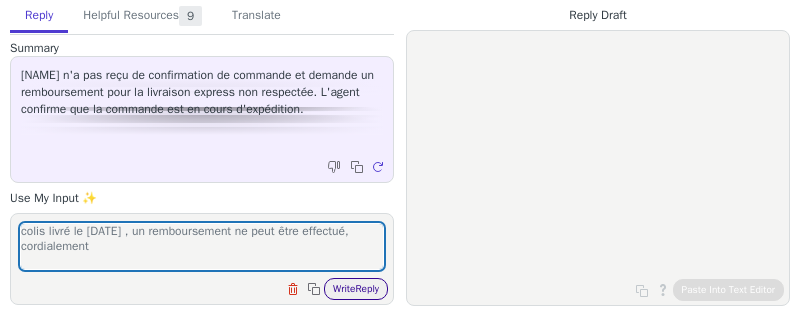 click on "Write  Reply" at bounding box center [356, 289] 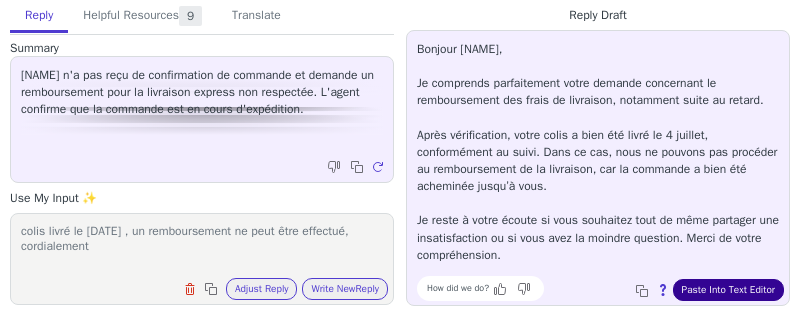 click on "Paste Into Text Editor" at bounding box center [728, 290] 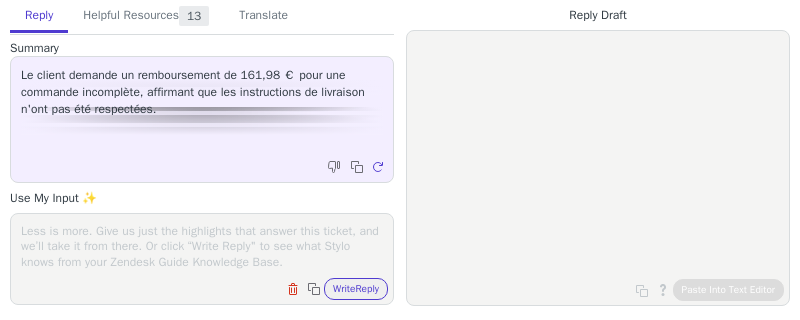 scroll, scrollTop: 0, scrollLeft: 0, axis: both 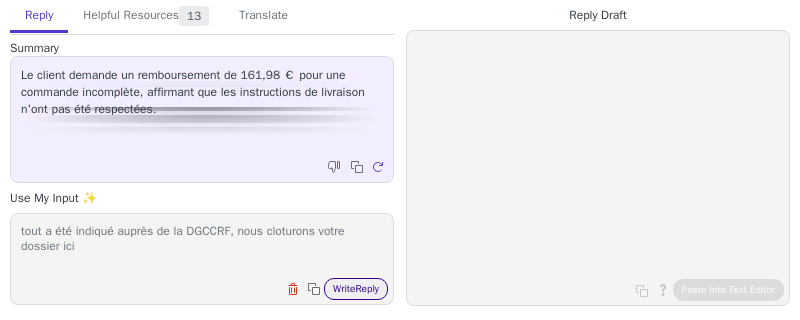 type on "tout a été indiqué auprès de la DGCCRF, nous cloturons votre dossier ici" 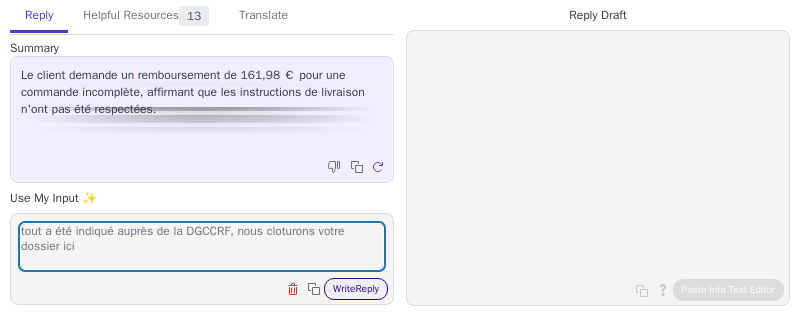 click on "Write  Reply" at bounding box center (356, 289) 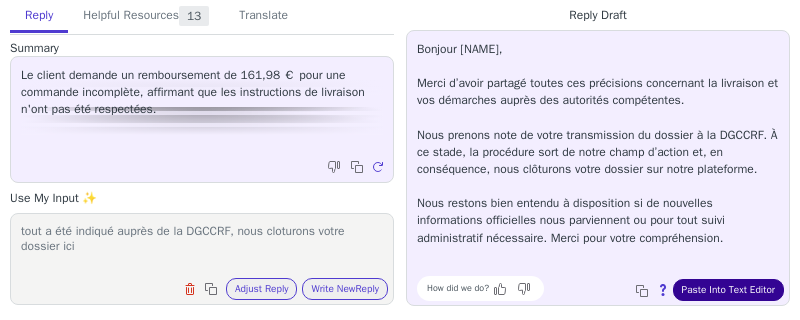 click on "Paste Into Text Editor" at bounding box center [728, 290] 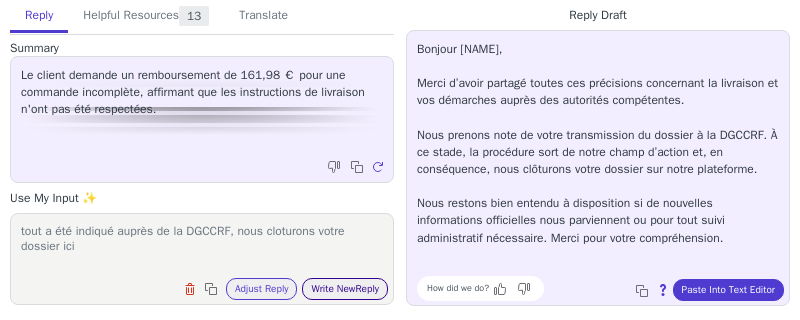 click on "Write New  Reply" at bounding box center (345, 289) 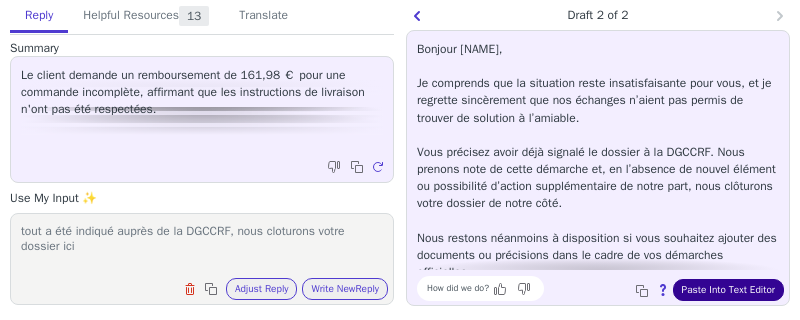click on "Paste Into Text Editor" at bounding box center [728, 290] 